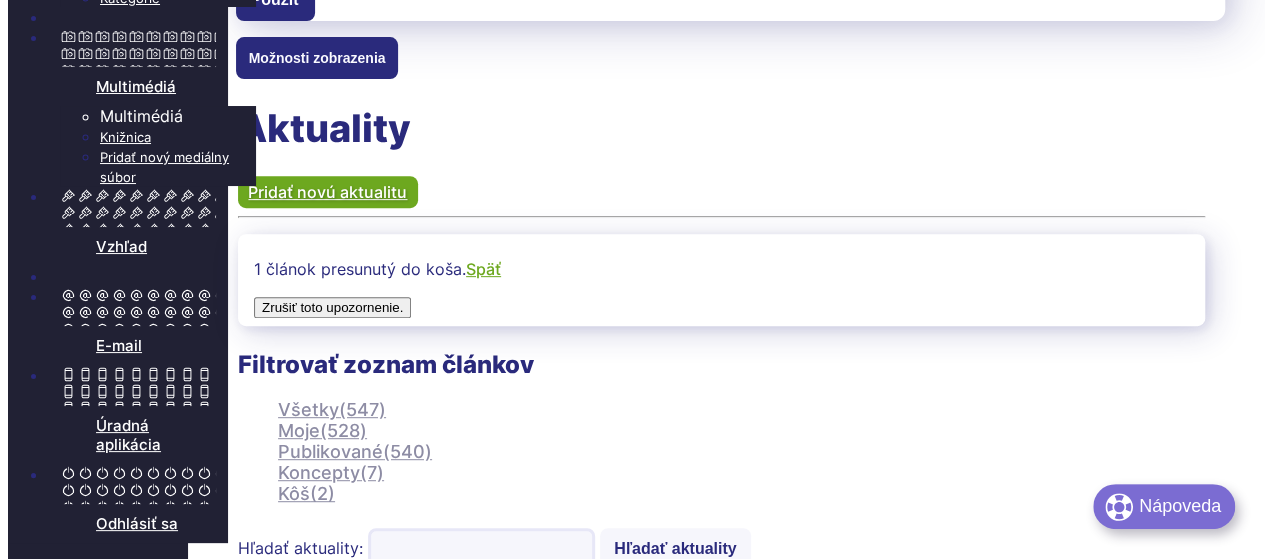 scroll, scrollTop: 500, scrollLeft: 0, axis: vertical 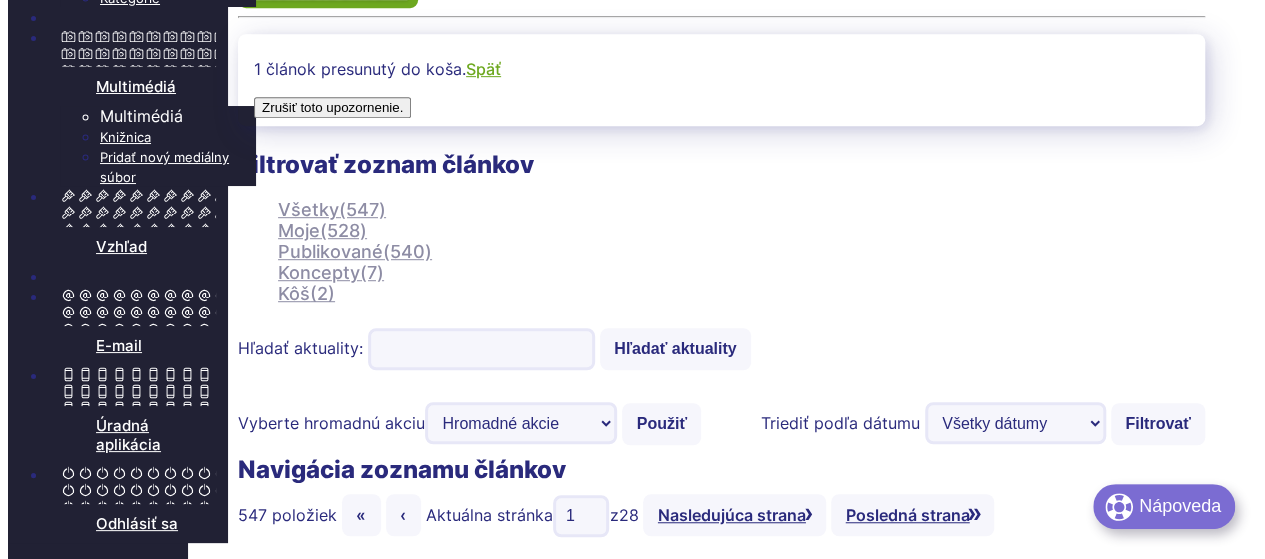 click on "Duplikovať" at bounding box center (660, 2828) 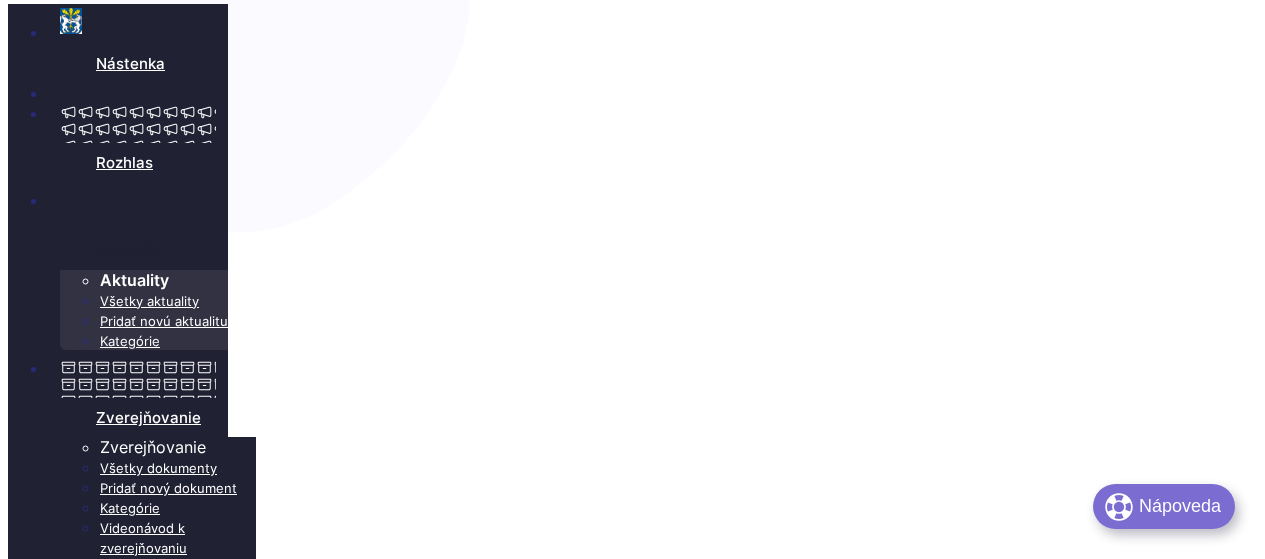 scroll, scrollTop: 0, scrollLeft: 0, axis: both 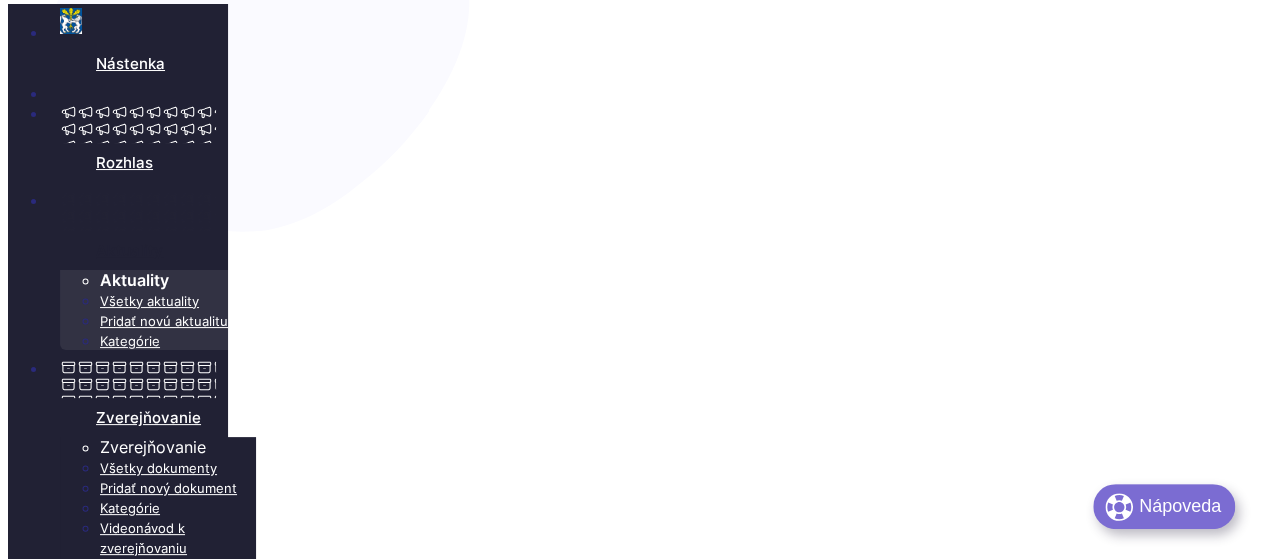 click on "Upraviť" at bounding box center (470, 3448) 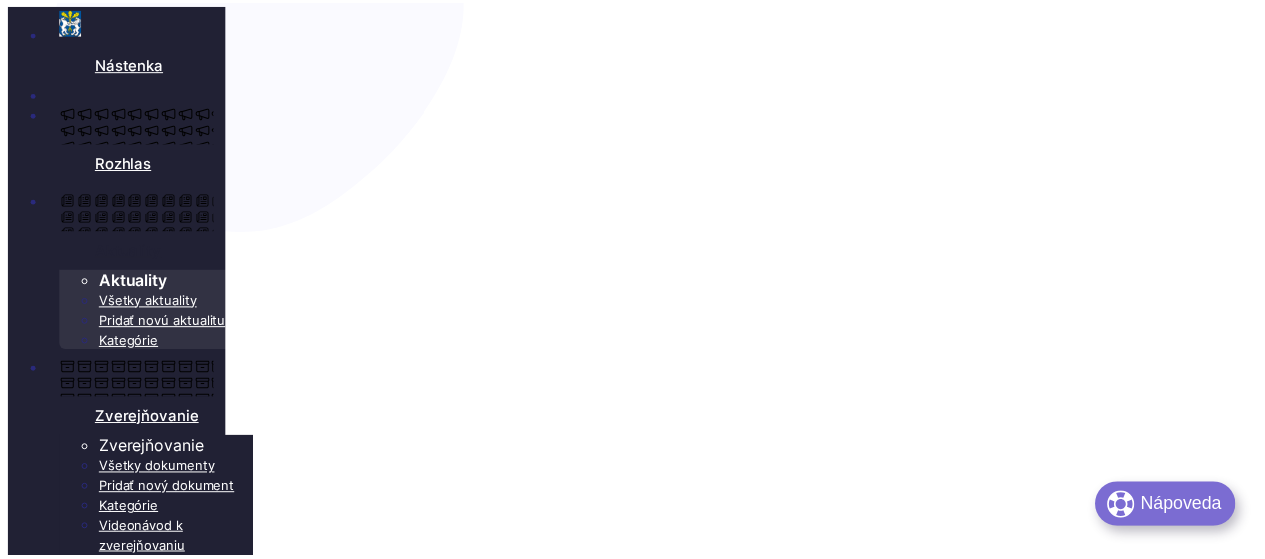 scroll, scrollTop: 0, scrollLeft: 0, axis: both 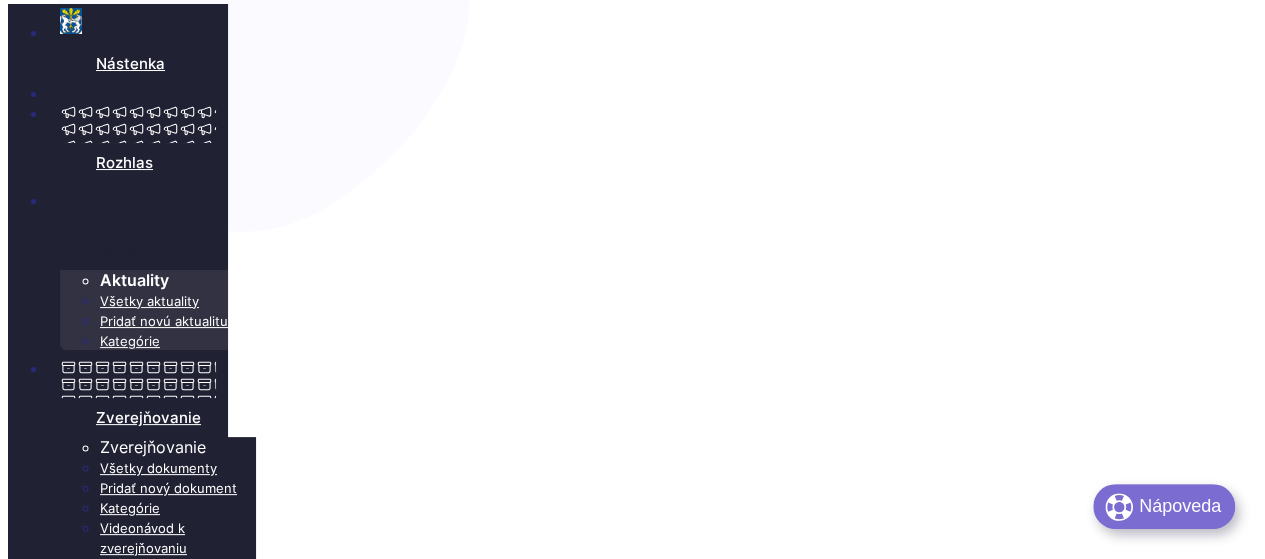 click on "Farské oznamy 30.6-6.7." at bounding box center (730, 2535) 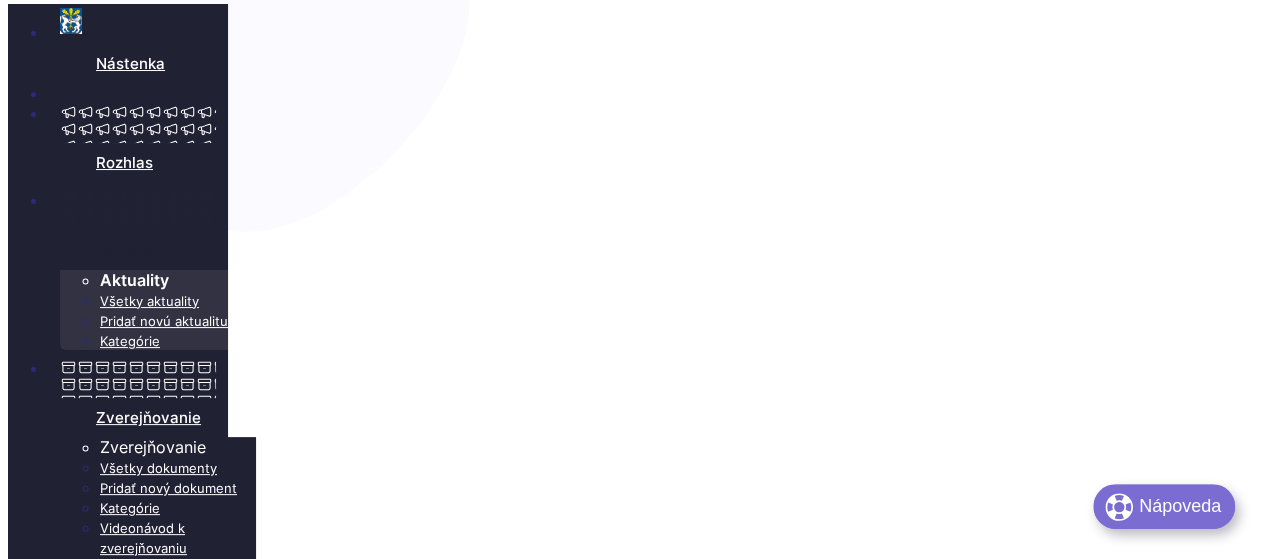 scroll, scrollTop: 0, scrollLeft: 0, axis: both 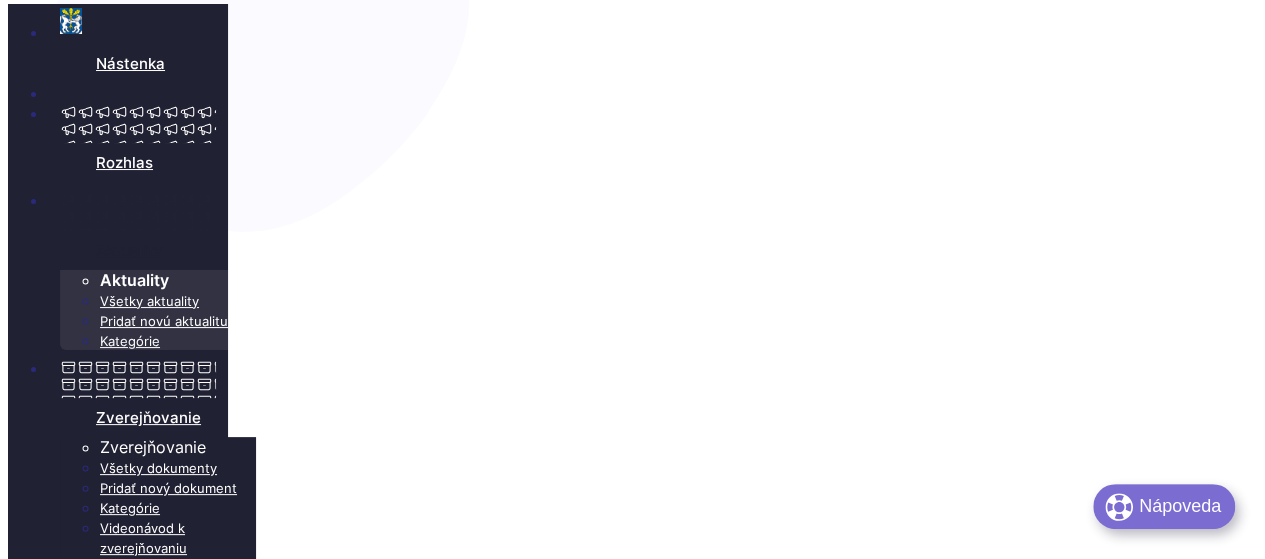 click at bounding box center (264, 2689) 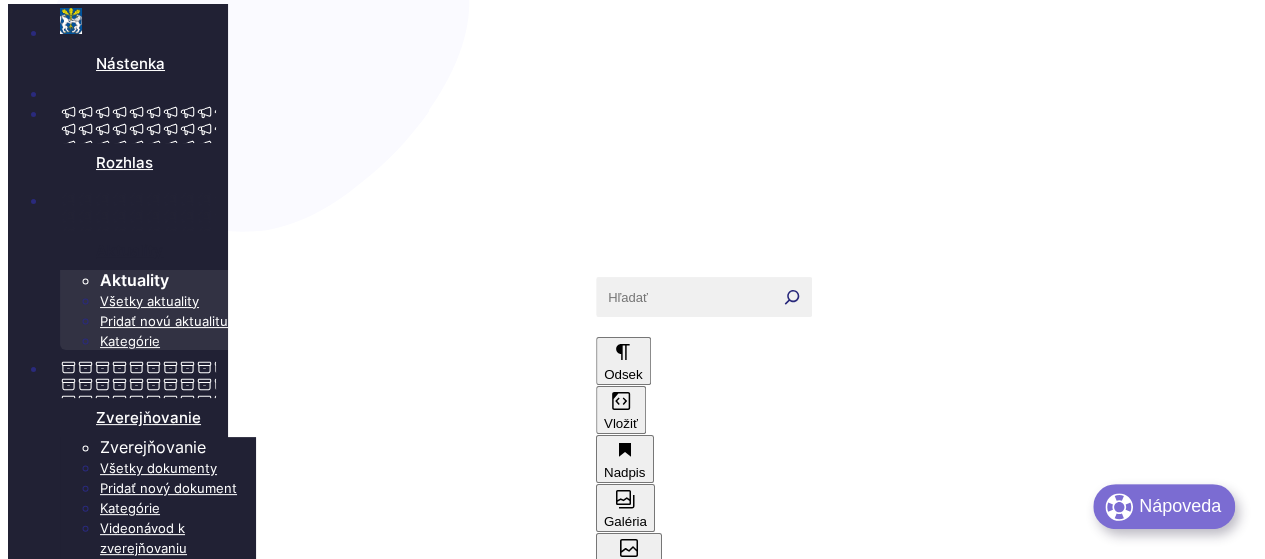 click at bounding box center (629, 548) 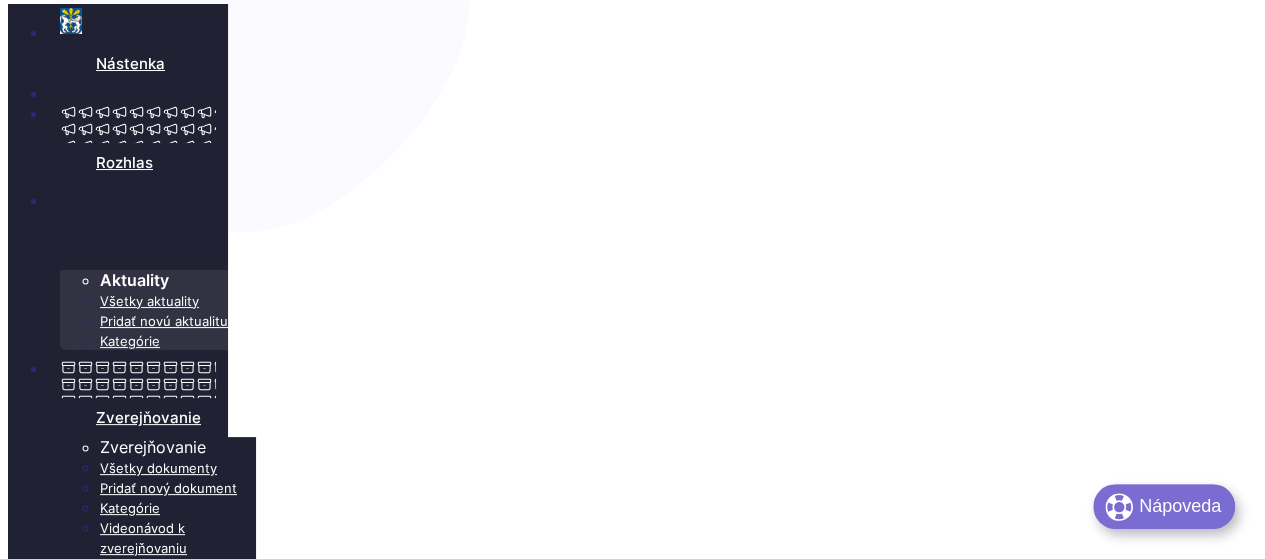 click on "Nahrať" at bounding box center (304, 2747) 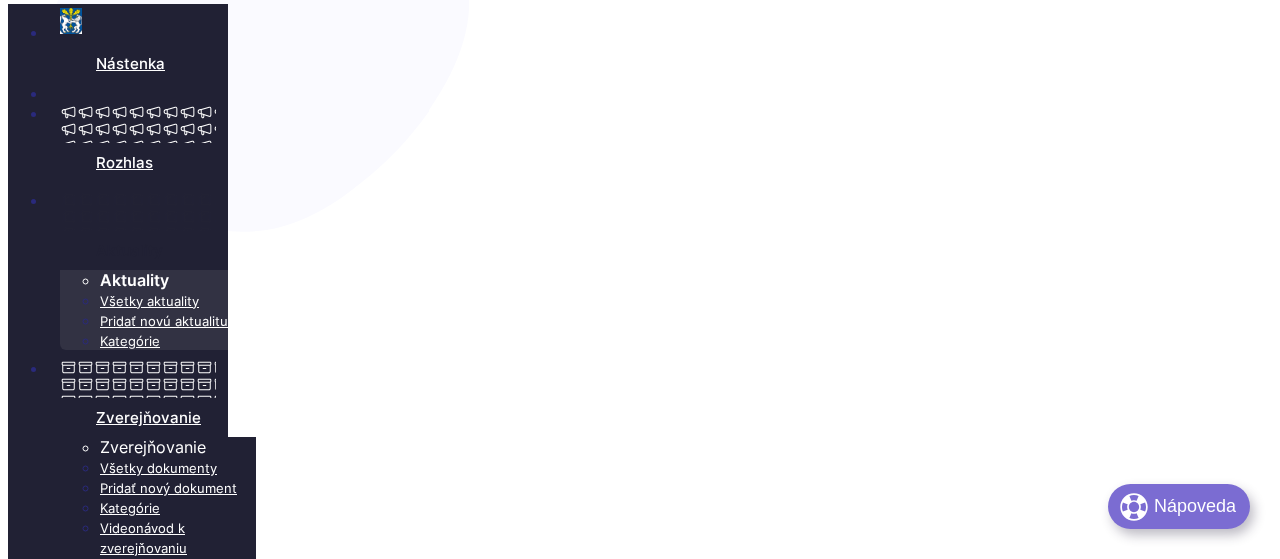 click at bounding box center [660, 8053] 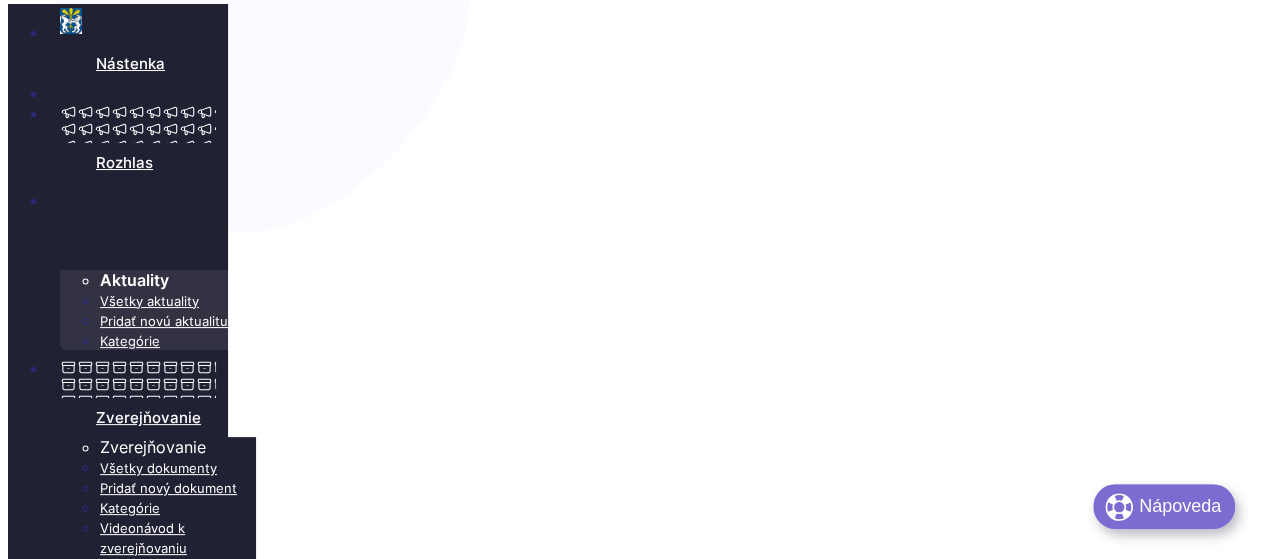 scroll, scrollTop: 192, scrollLeft: 0, axis: vertical 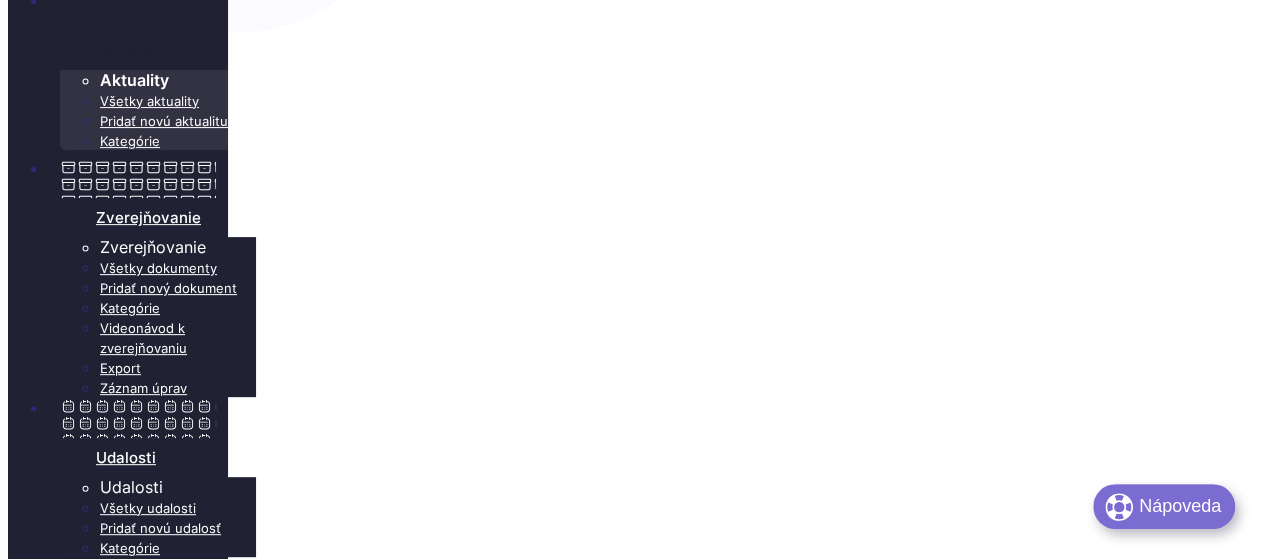 click at bounding box center [1009, 3135] 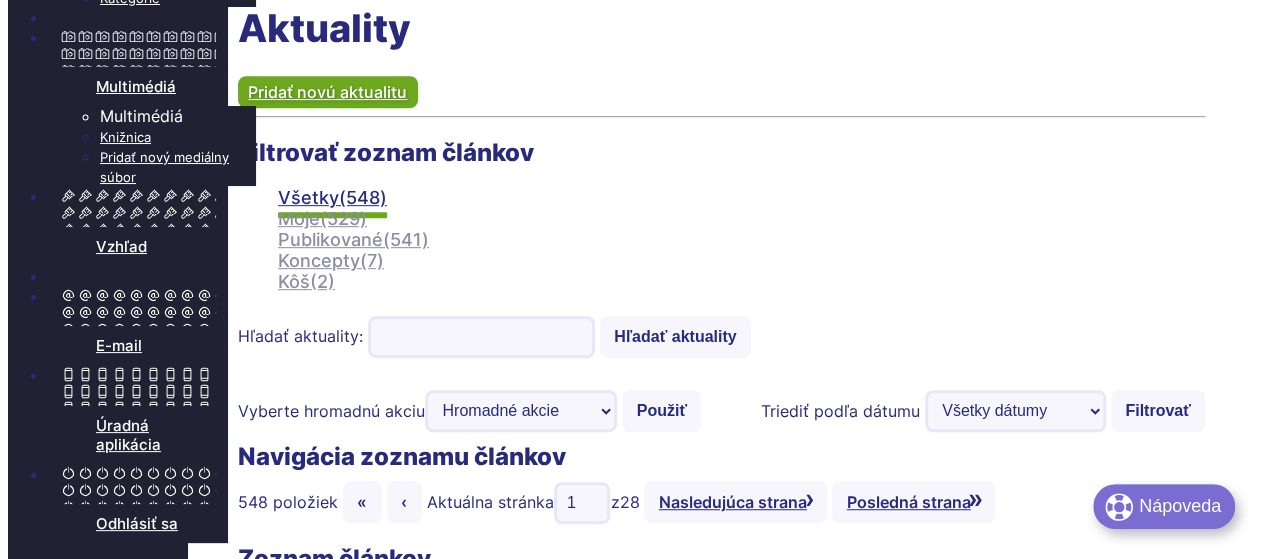 scroll, scrollTop: 600, scrollLeft: 0, axis: vertical 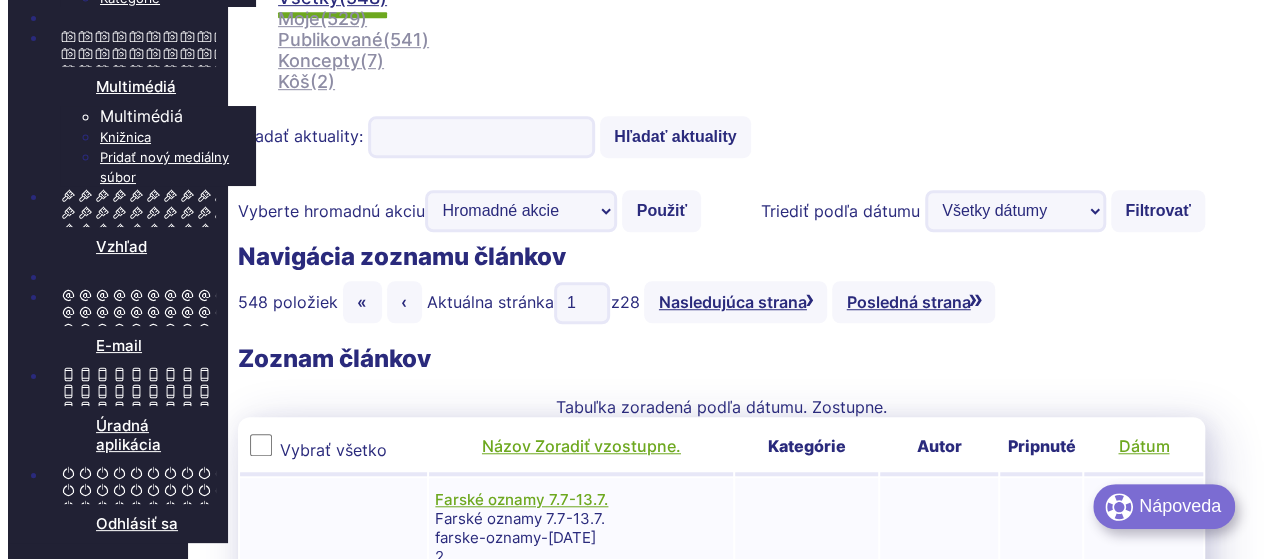 click at bounding box center [1009, 2825] 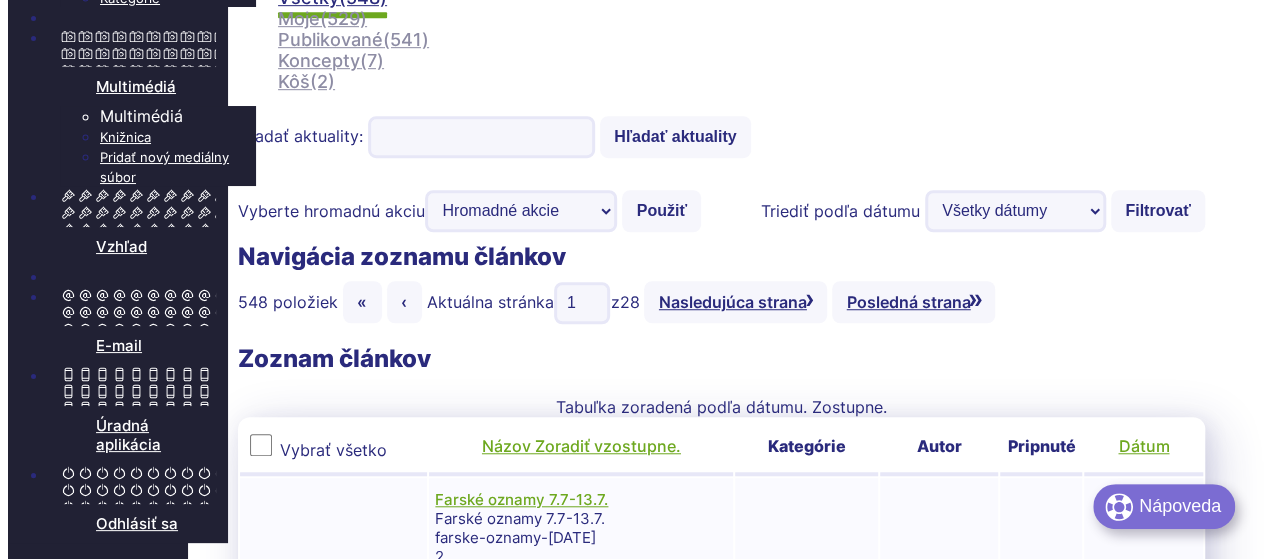 scroll, scrollTop: 700, scrollLeft: 0, axis: vertical 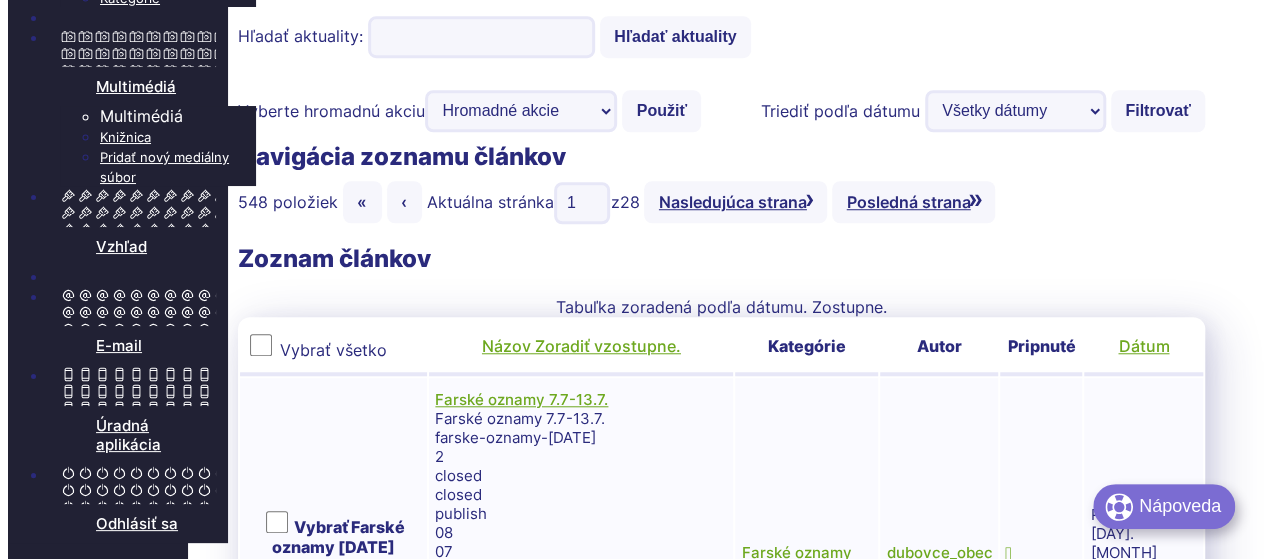 click at bounding box center [1009, 3427] 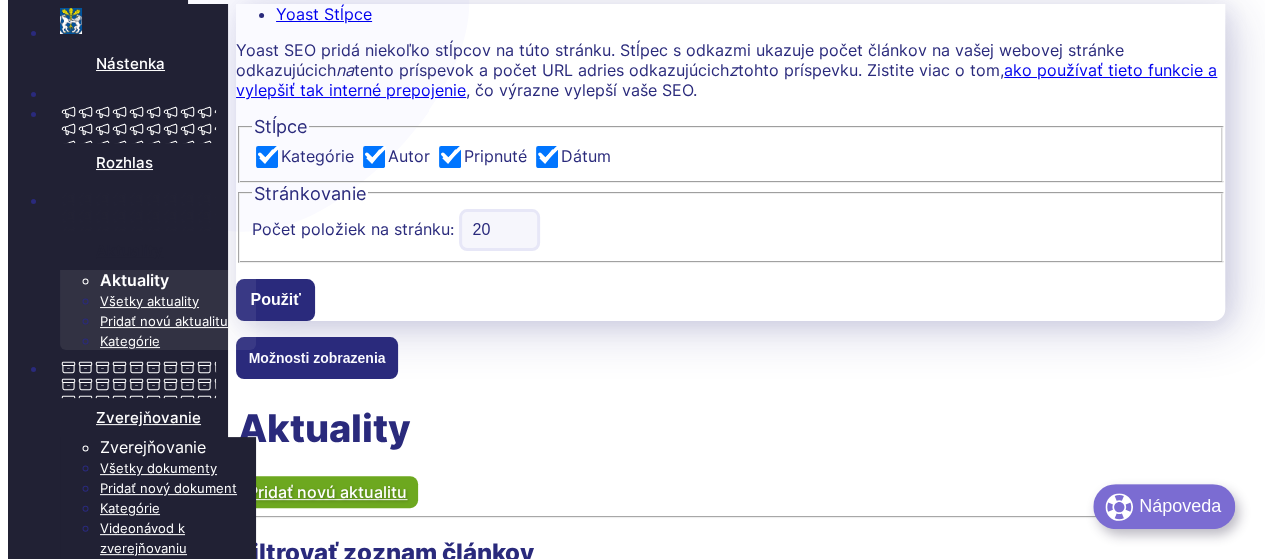 scroll, scrollTop: 200, scrollLeft: 0, axis: vertical 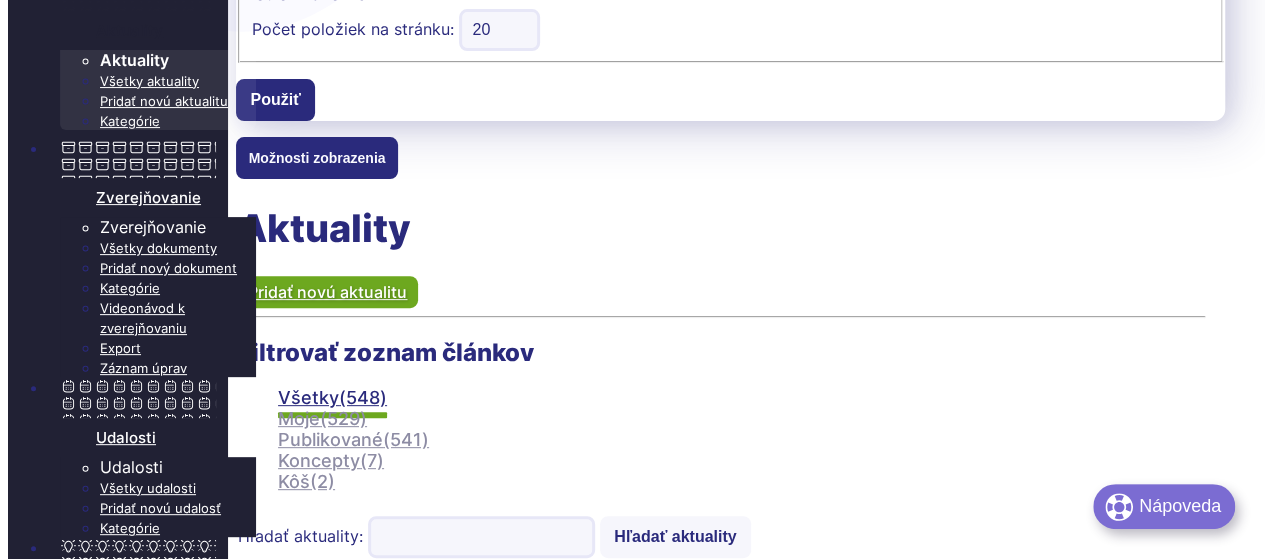 click on "Upraviť" at bounding box center [462, 1184] 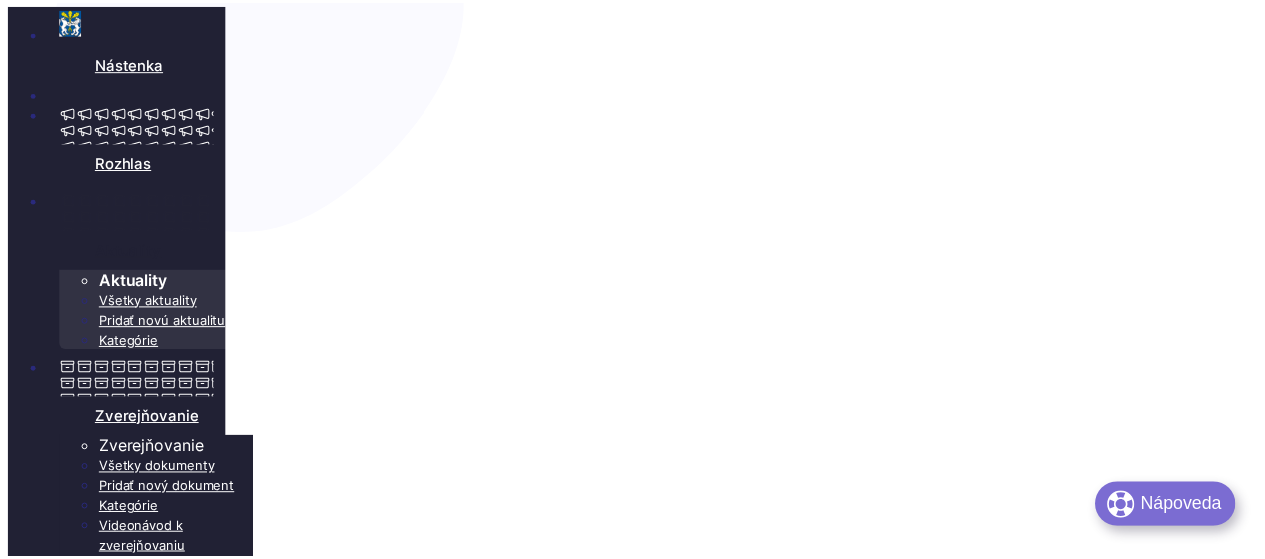 scroll, scrollTop: 0, scrollLeft: 0, axis: both 